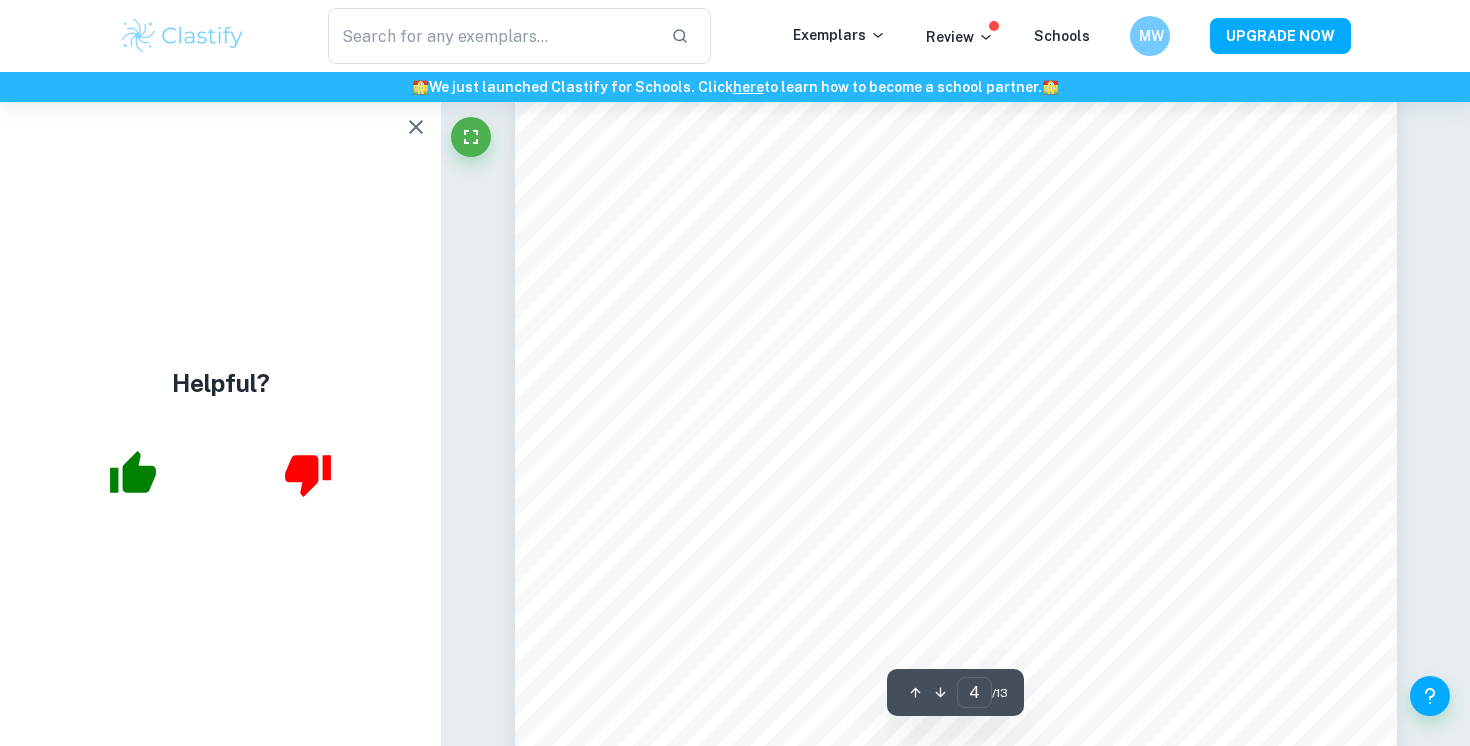scroll, scrollTop: 4400, scrollLeft: 0, axis: vertical 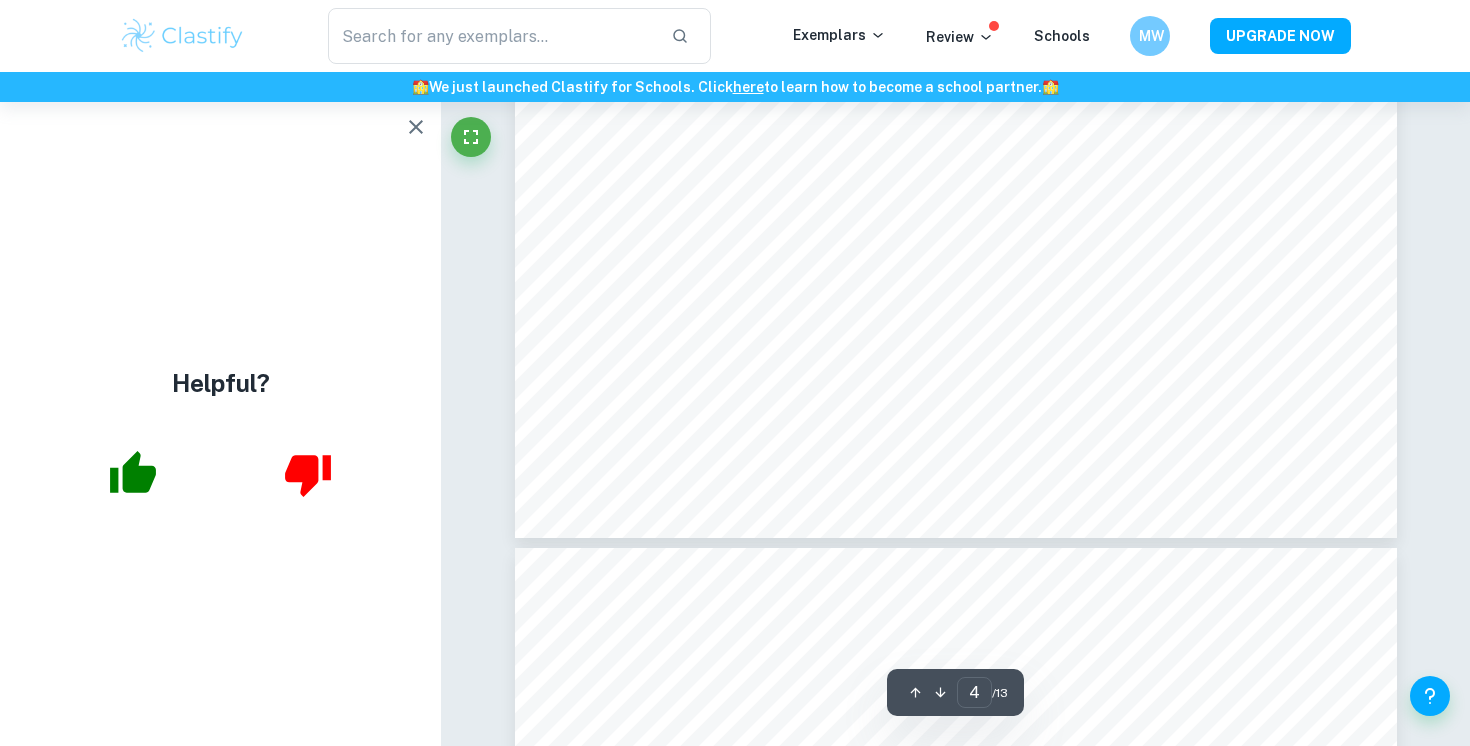 type on "5" 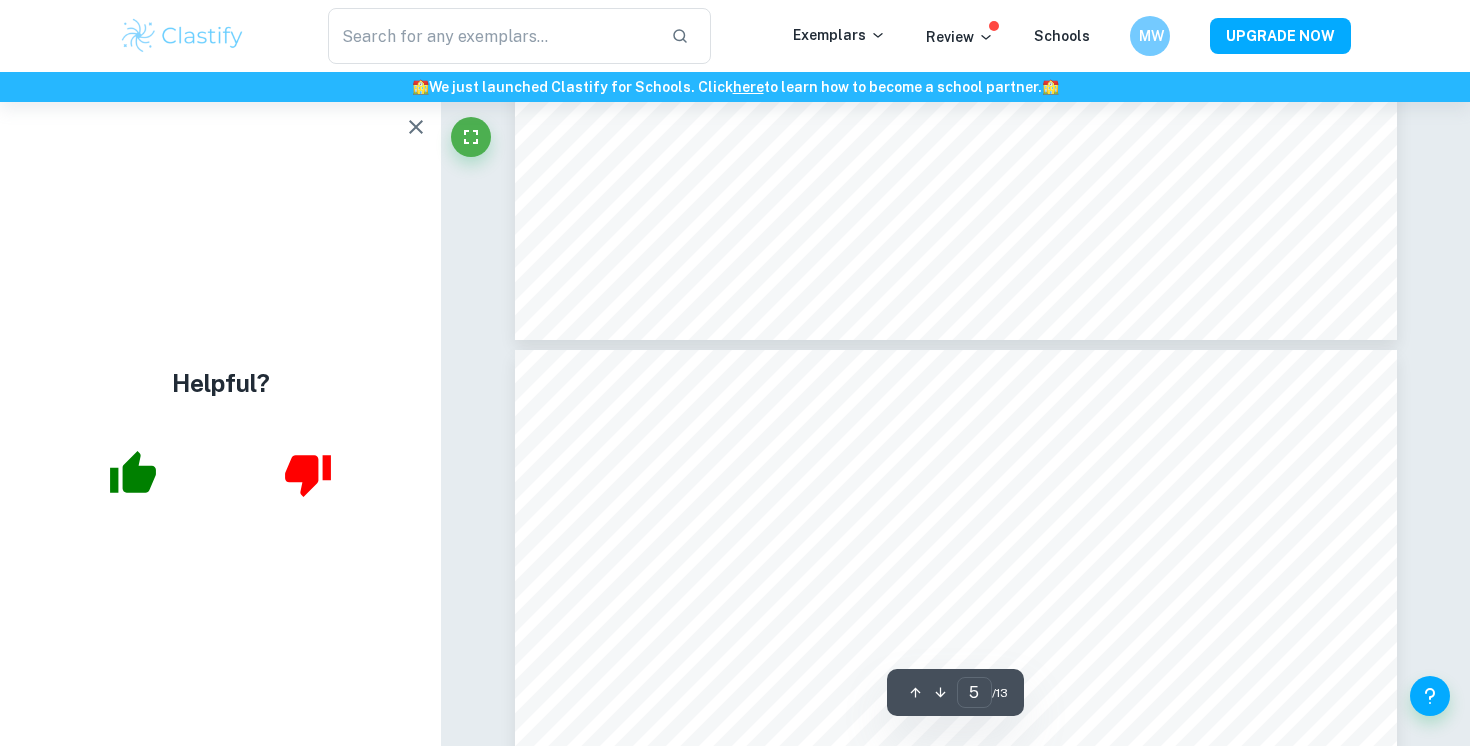 scroll, scrollTop: 5121, scrollLeft: 0, axis: vertical 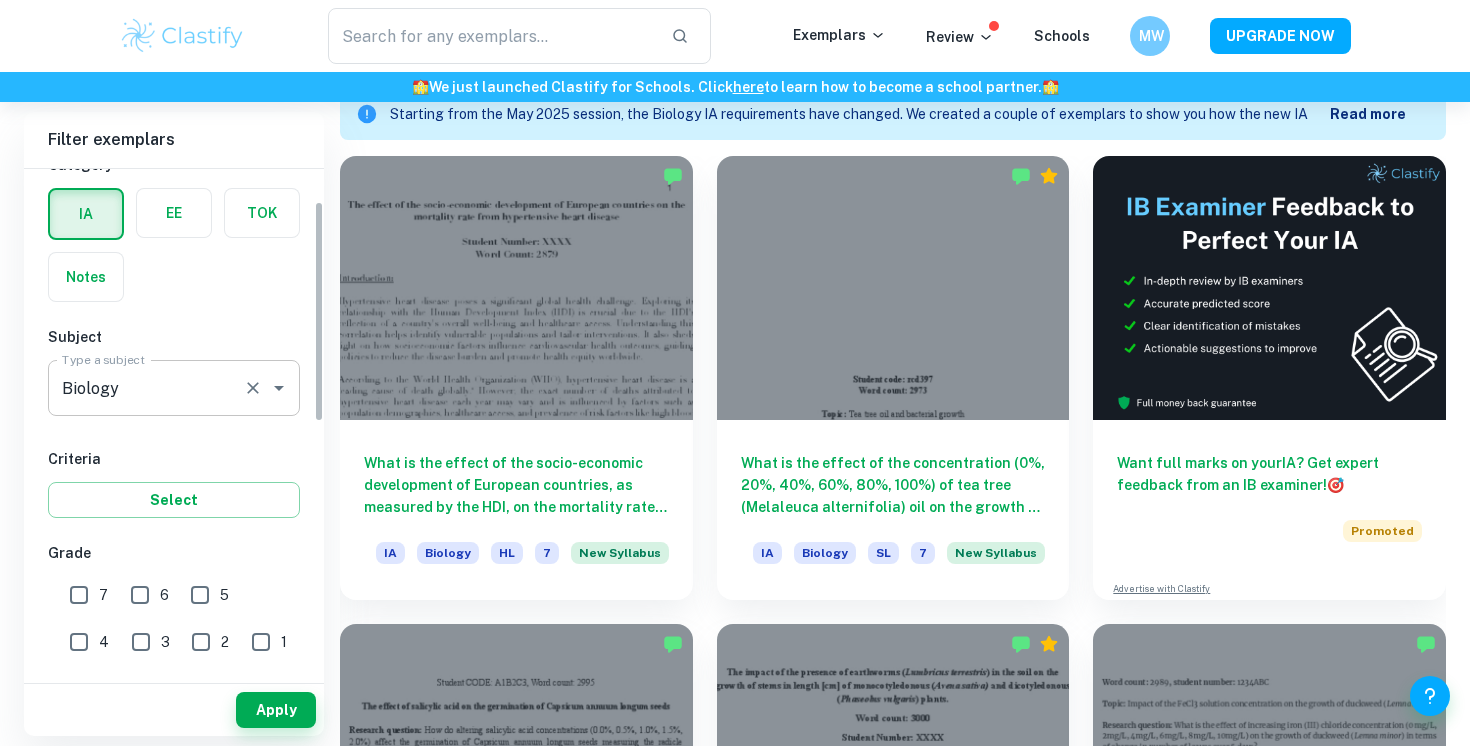 click on "Biology" at bounding box center [146, 388] 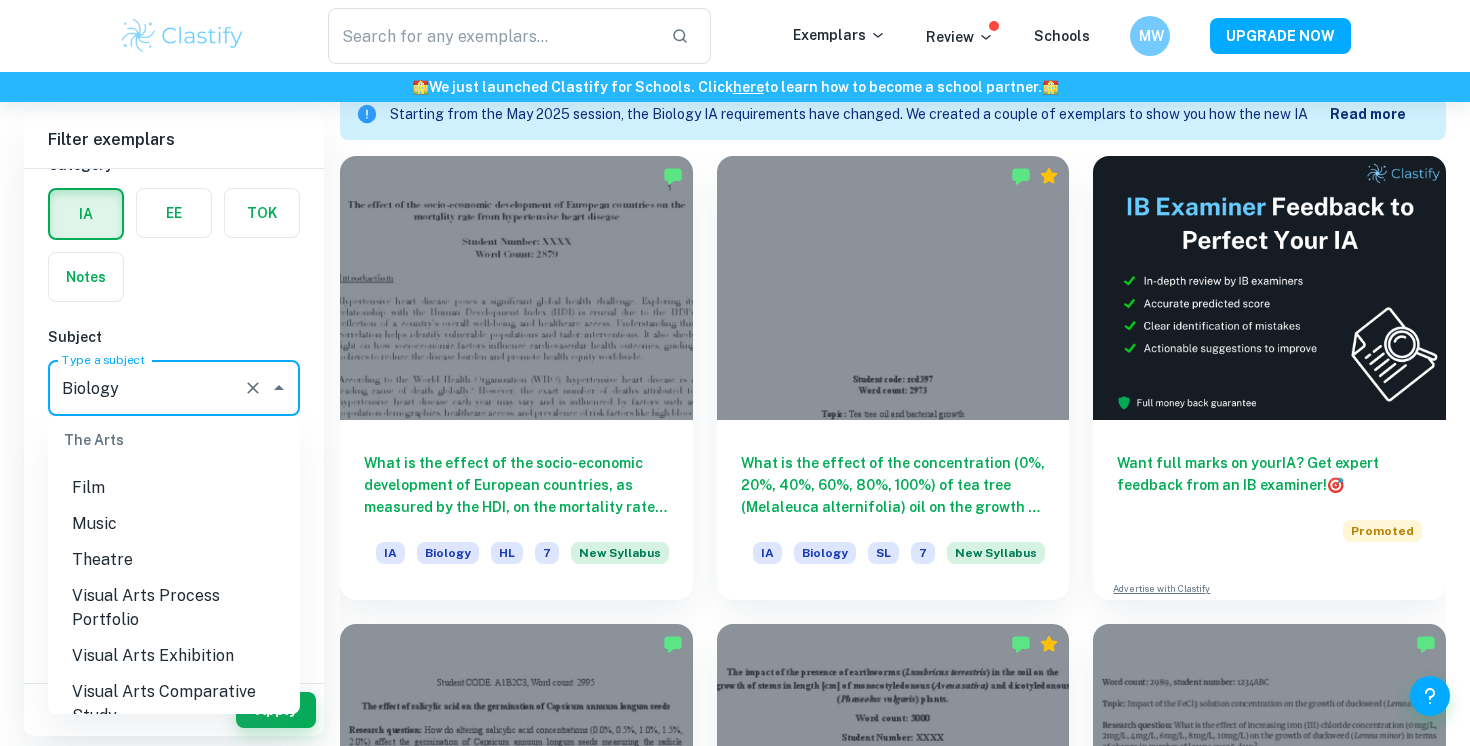 scroll, scrollTop: 3005, scrollLeft: 0, axis: vertical 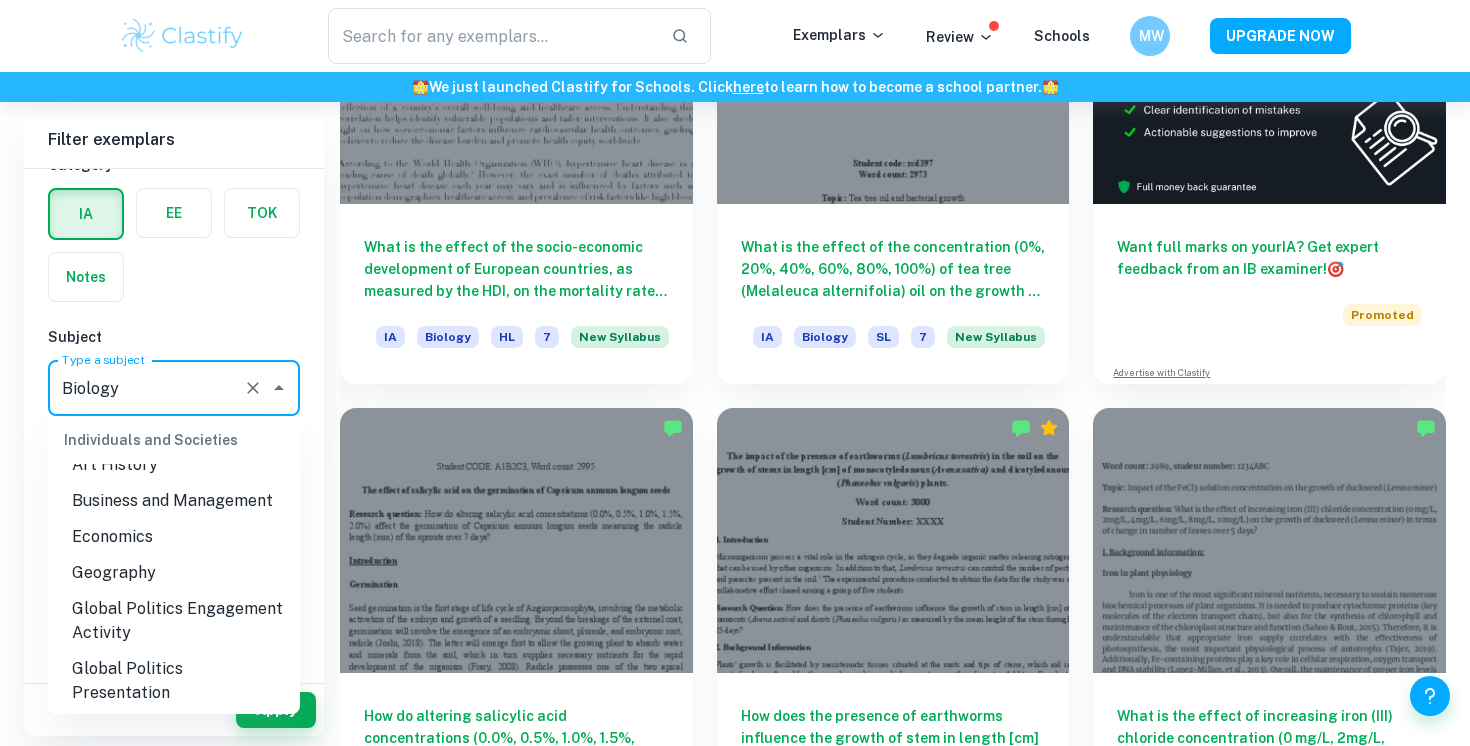 click on "Business and Management" at bounding box center (174, 501) 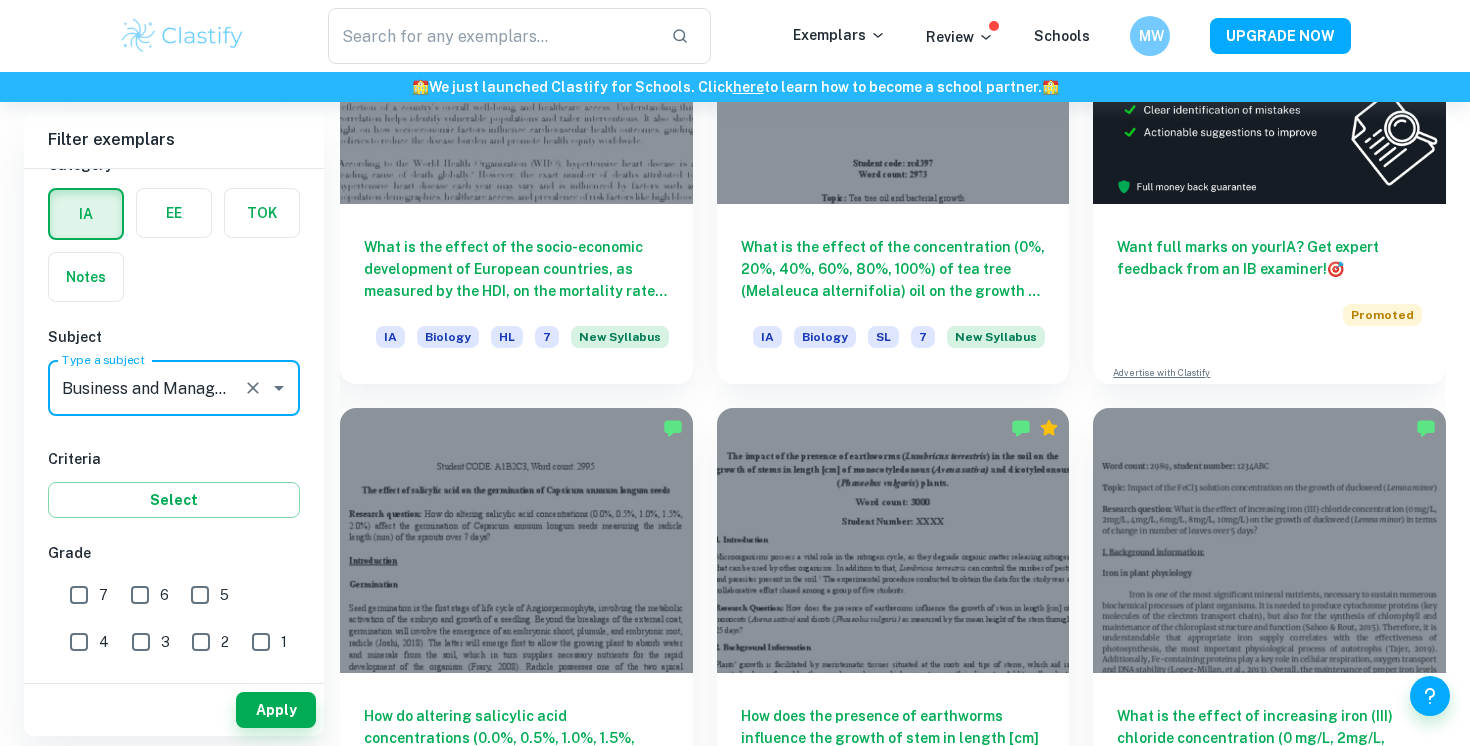 click on "7" at bounding box center (79, 595) 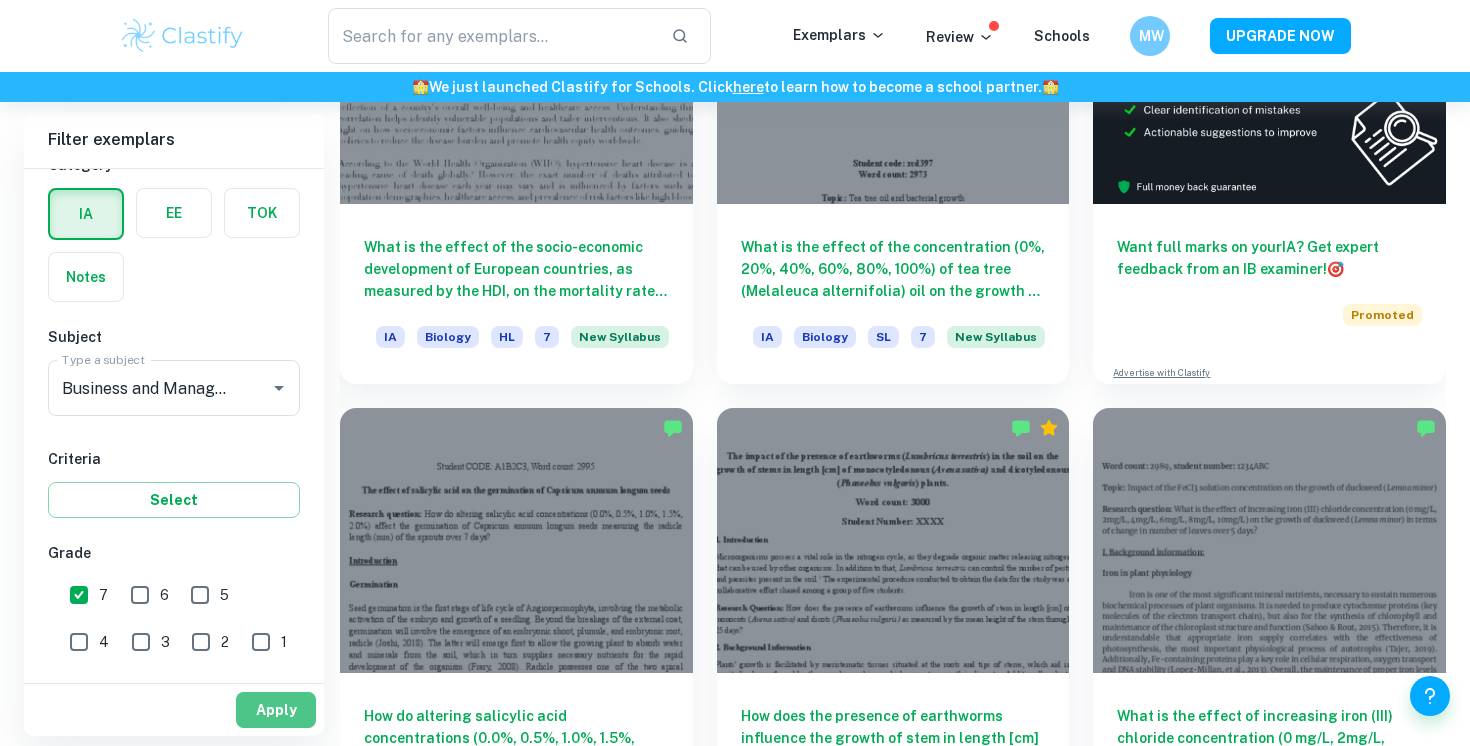 click on "Apply" at bounding box center [276, 710] 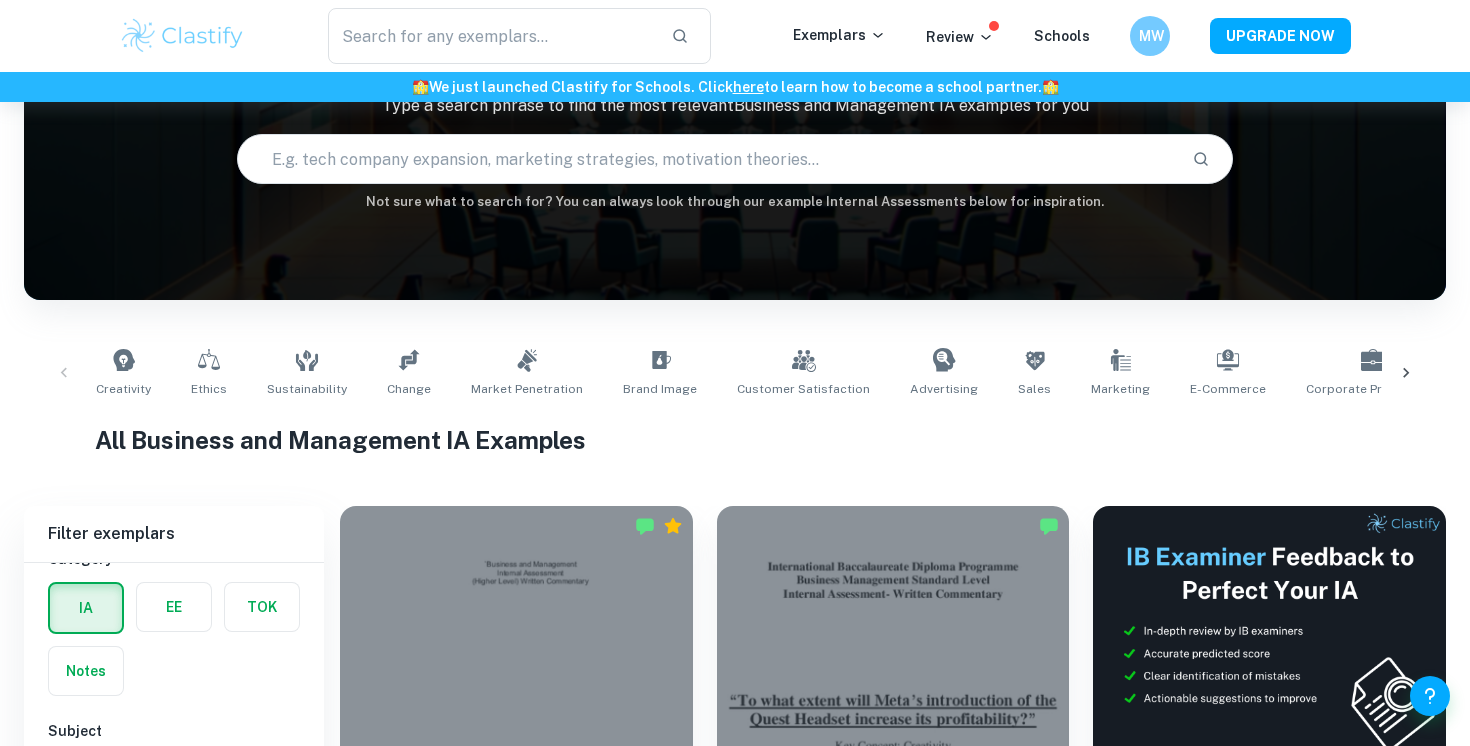 scroll, scrollTop: 184, scrollLeft: 0, axis: vertical 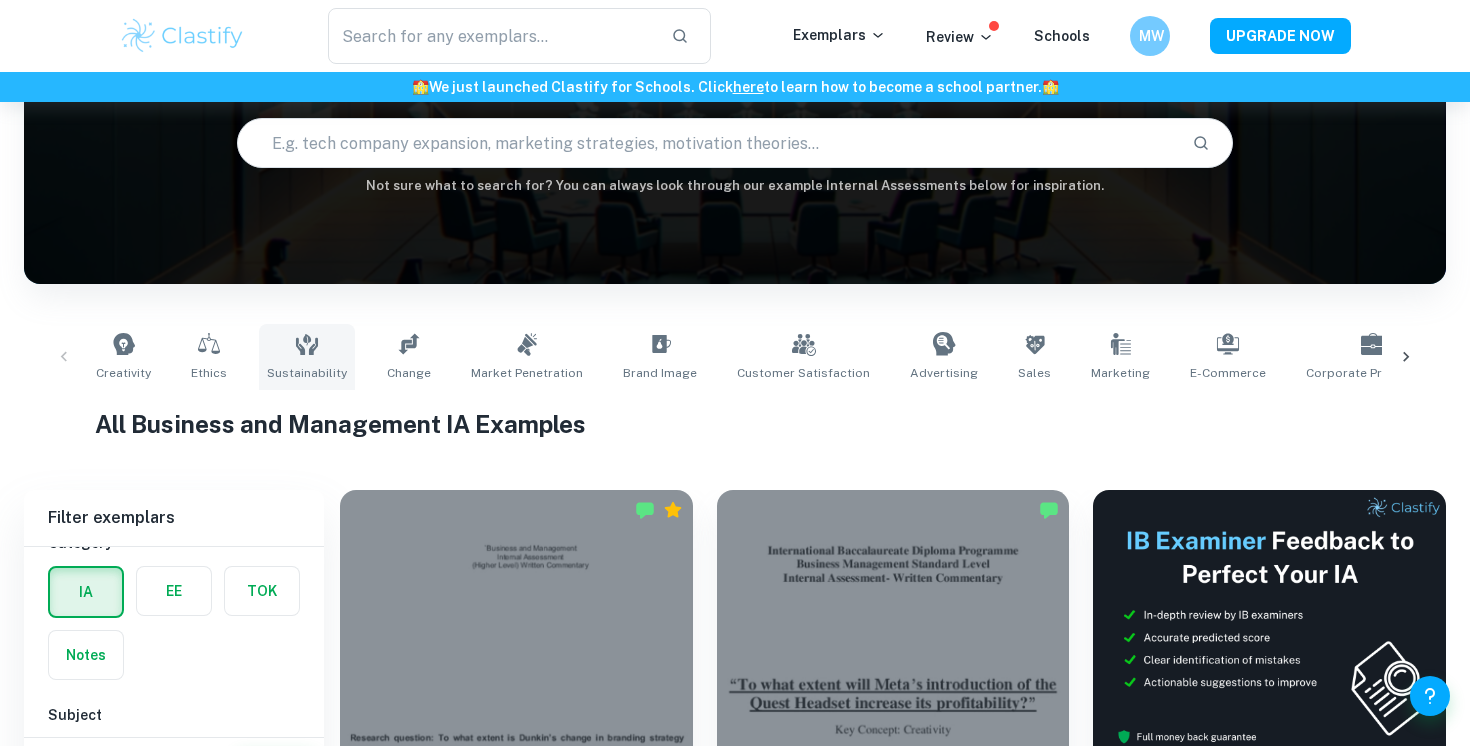 click 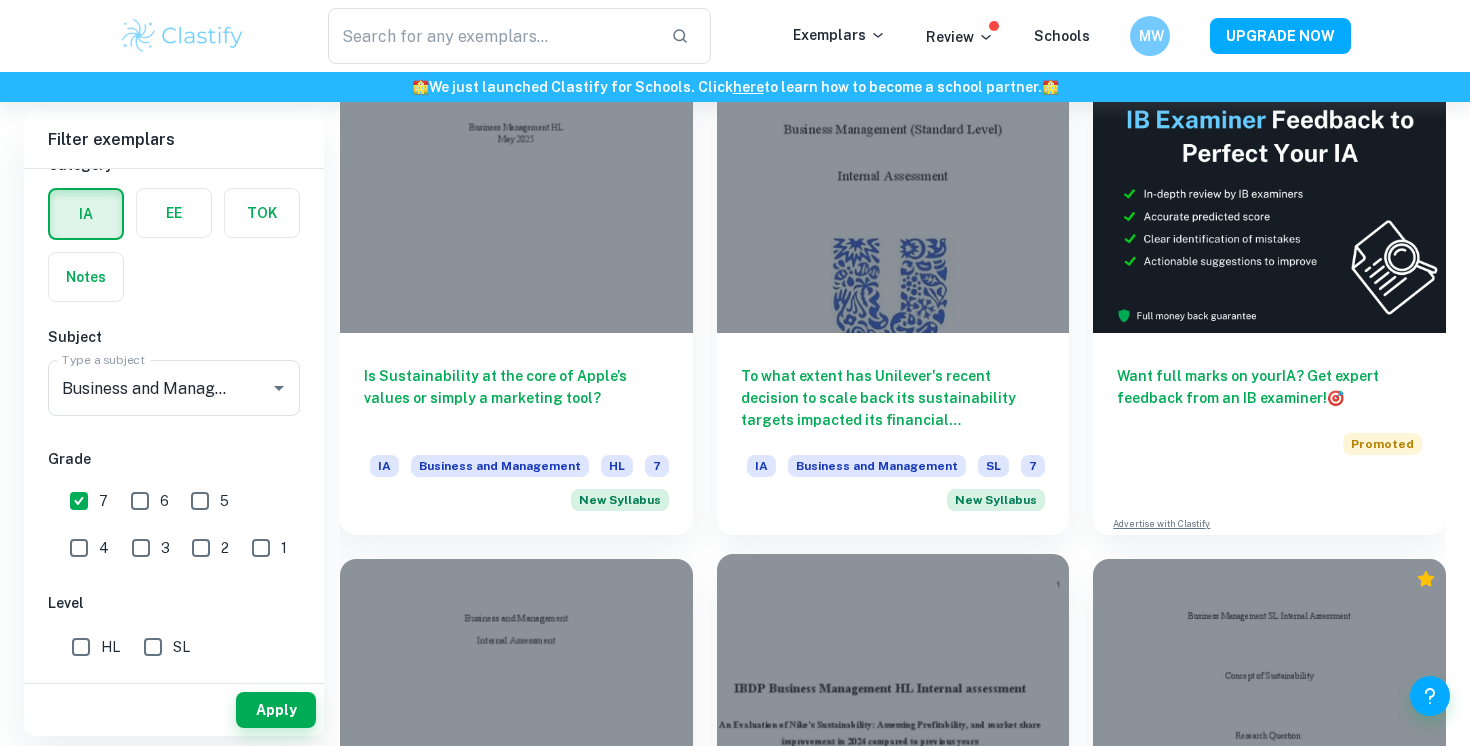 scroll, scrollTop: 608, scrollLeft: 0, axis: vertical 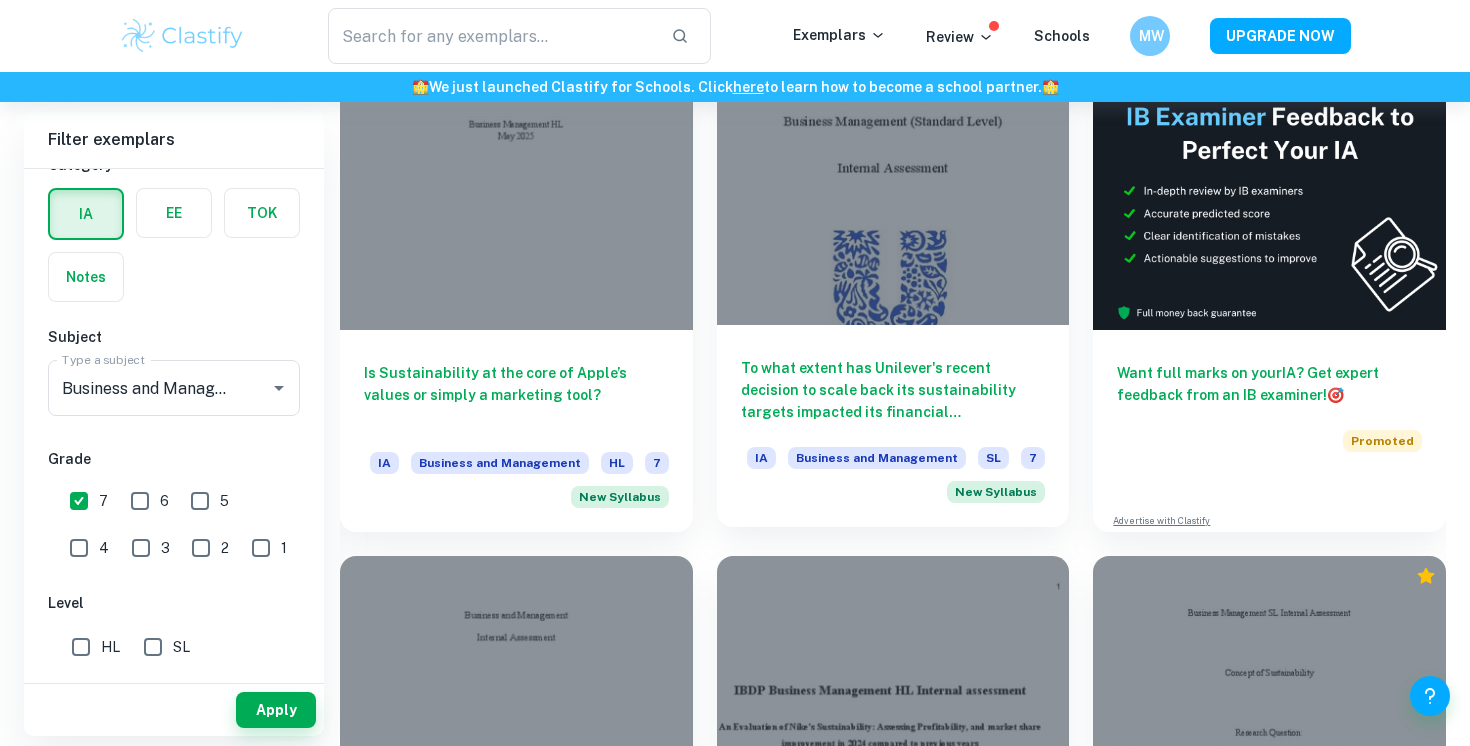 click on "To what extent has Unilever's recent decision to scale back its sustainability targets impacted its financial performance?" at bounding box center (893, 390) 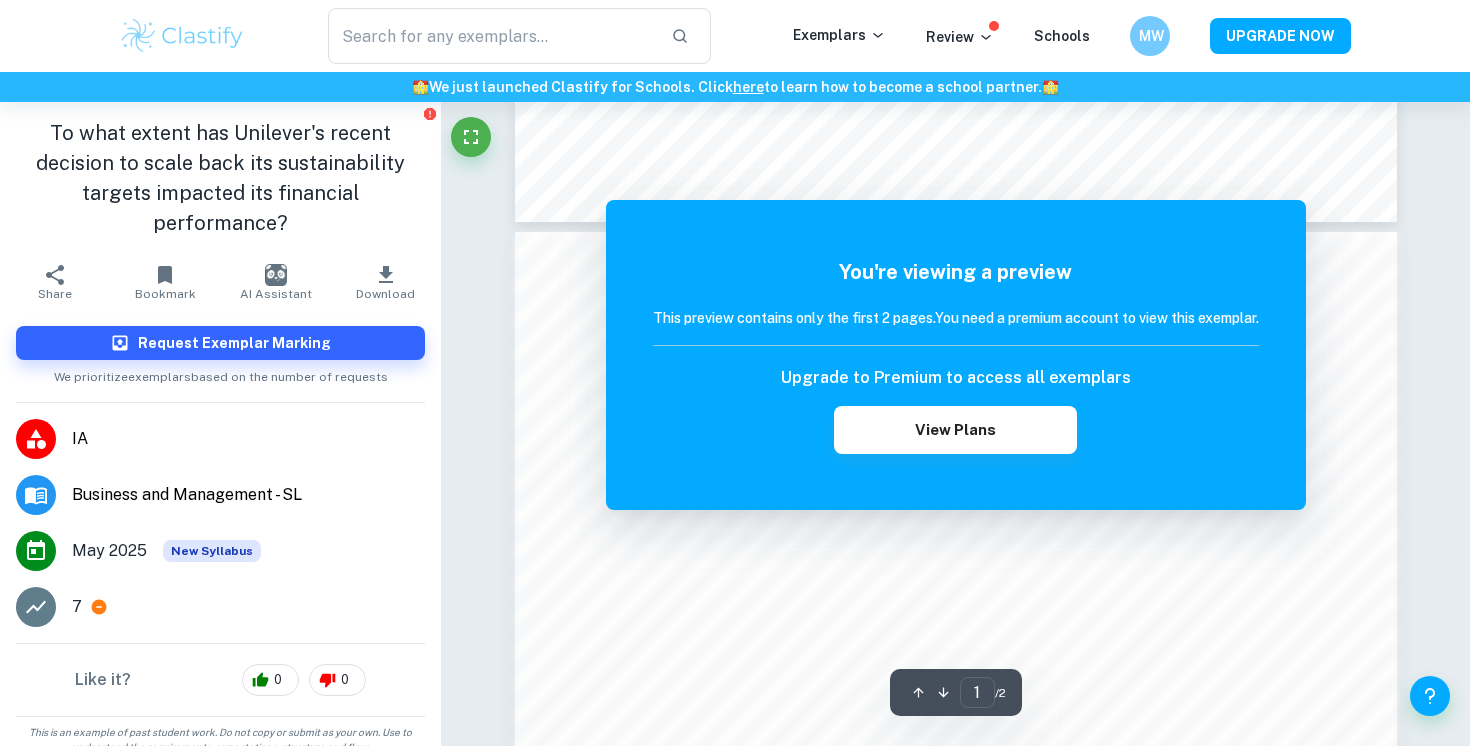 scroll, scrollTop: 1115, scrollLeft: 0, axis: vertical 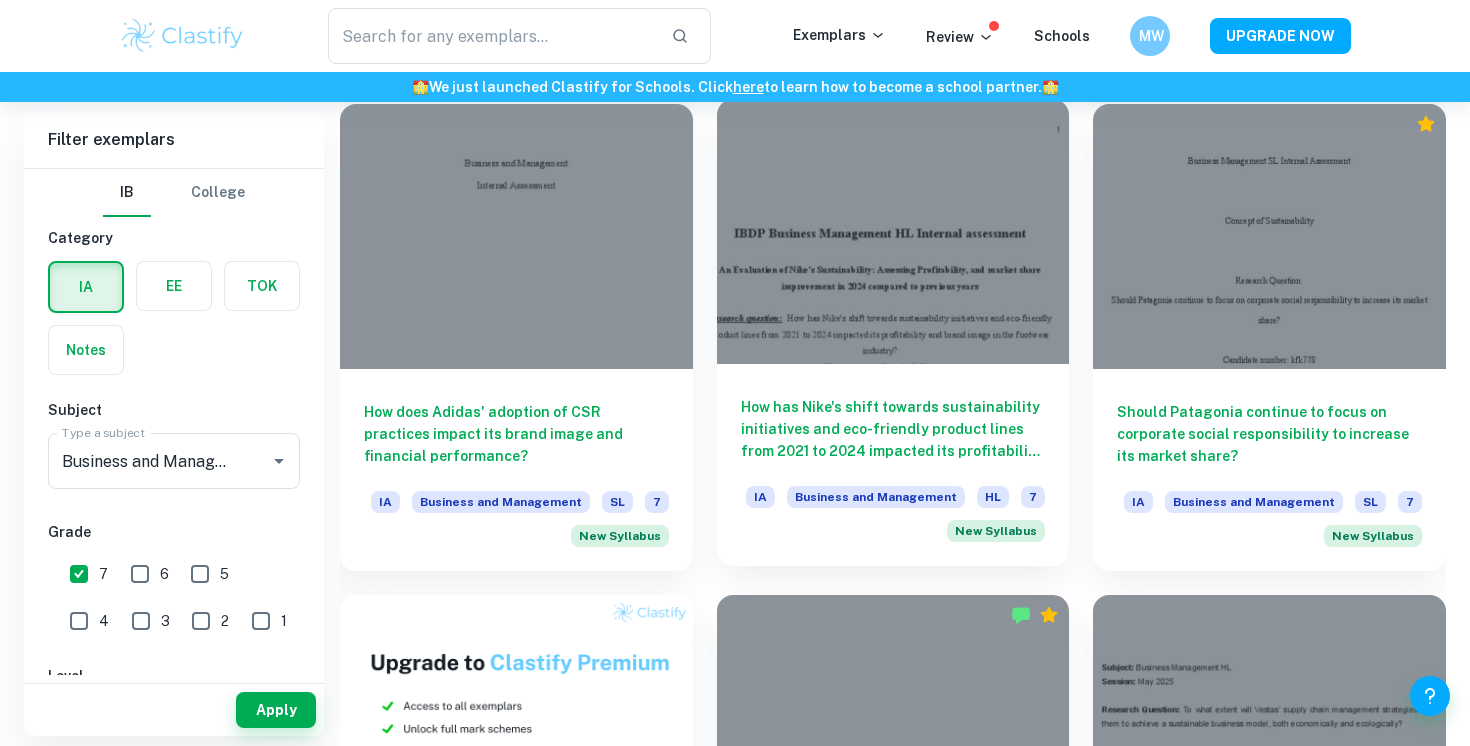 click on "How has Nike's shift towards sustainability initiatives and eco-friendly  product lines from 2021 to 2024 impacted its profitability and brand image in the footwear  industry?" at bounding box center (893, 429) 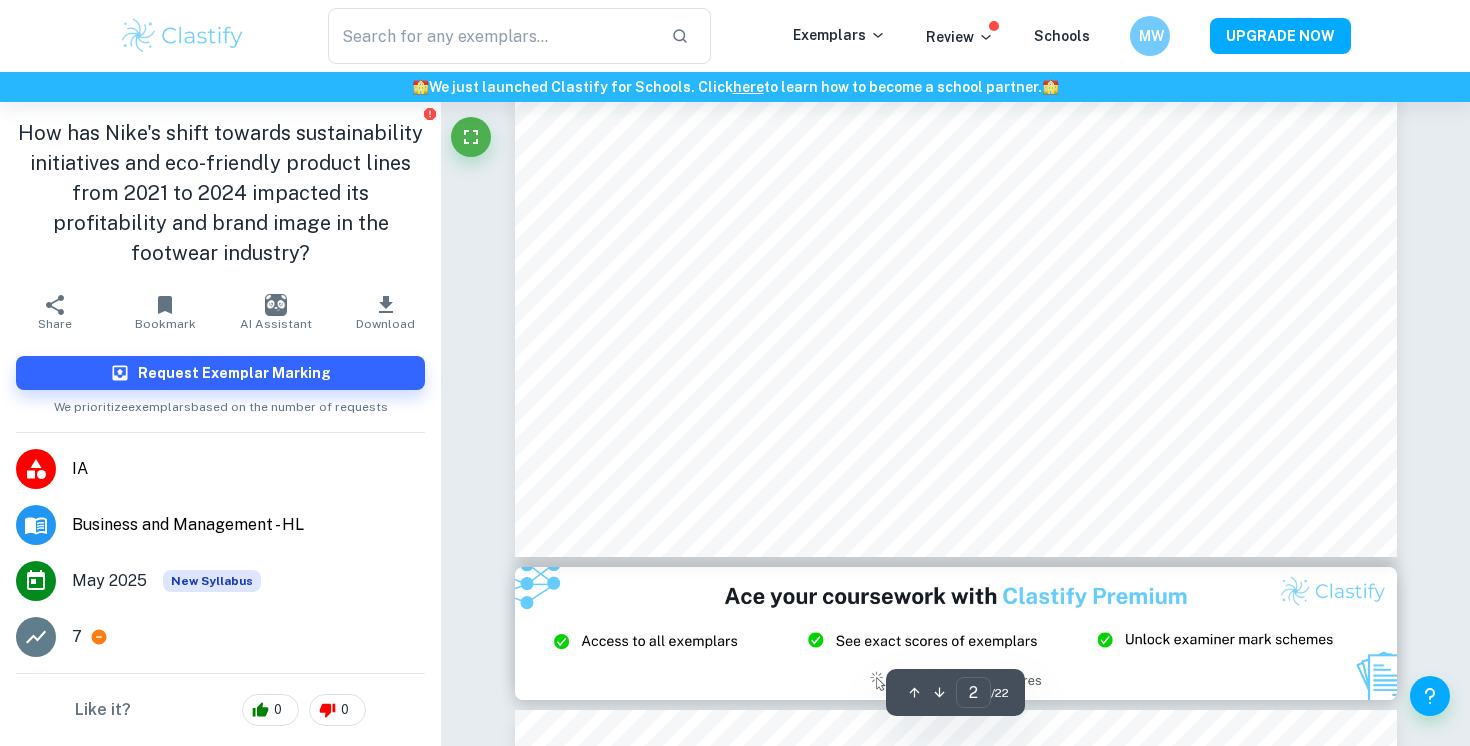 scroll, scrollTop: 2081, scrollLeft: 0, axis: vertical 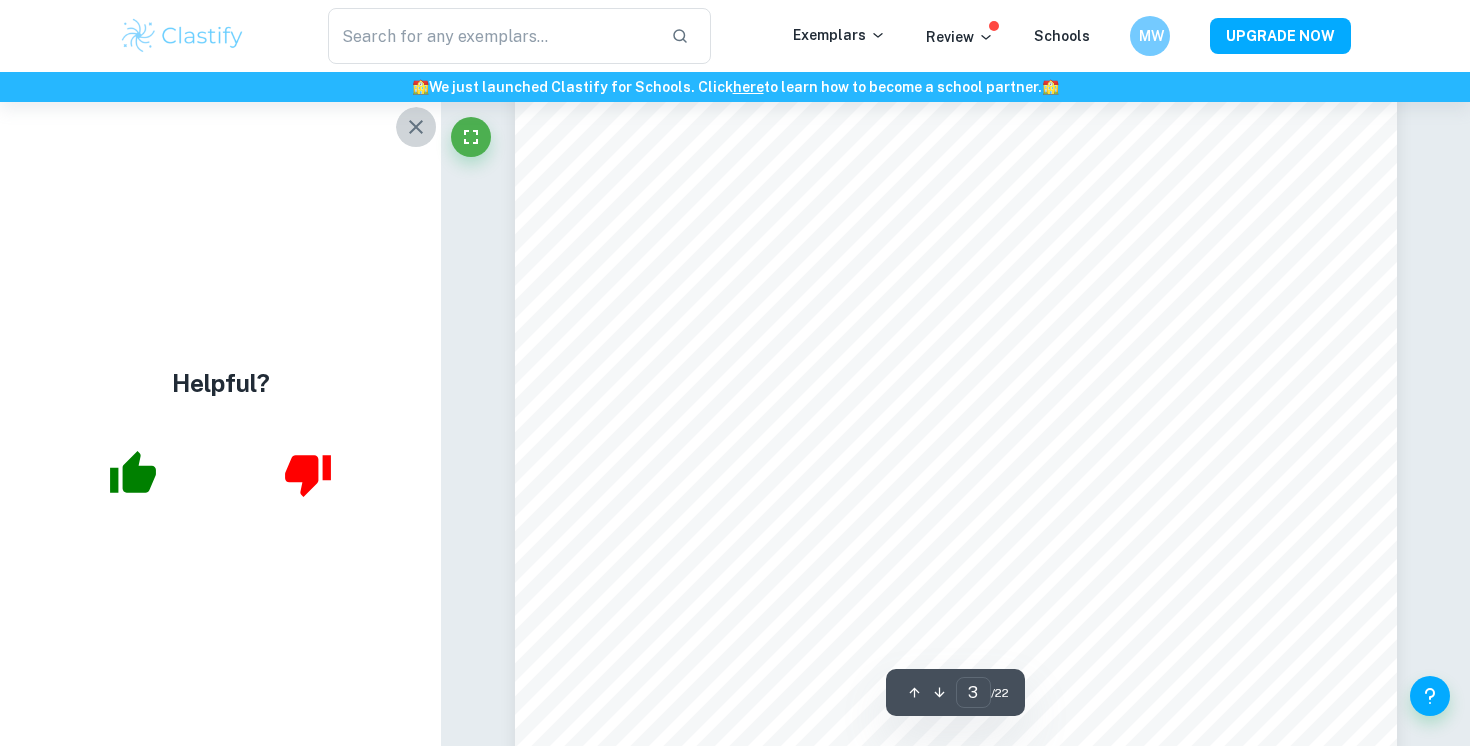 click 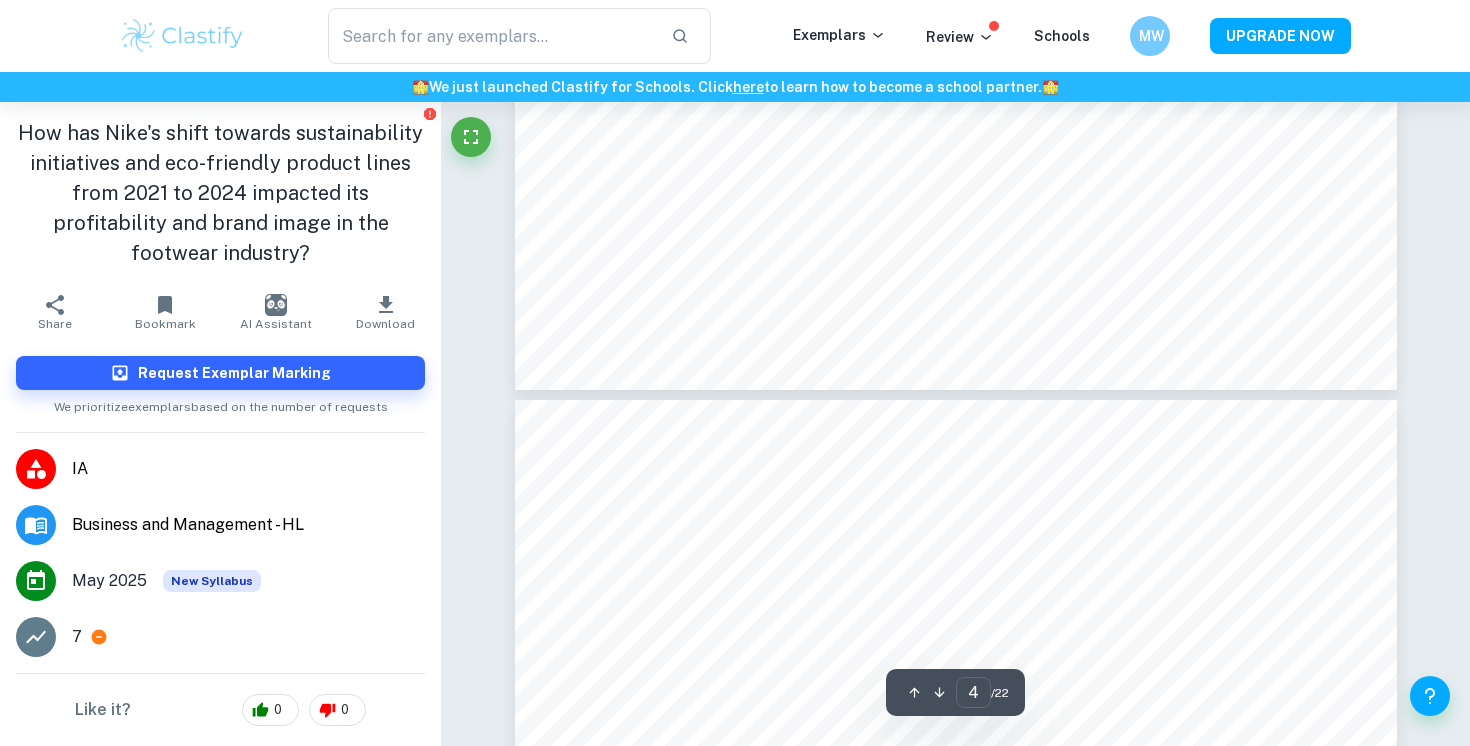 scroll, scrollTop: 4599, scrollLeft: 0, axis: vertical 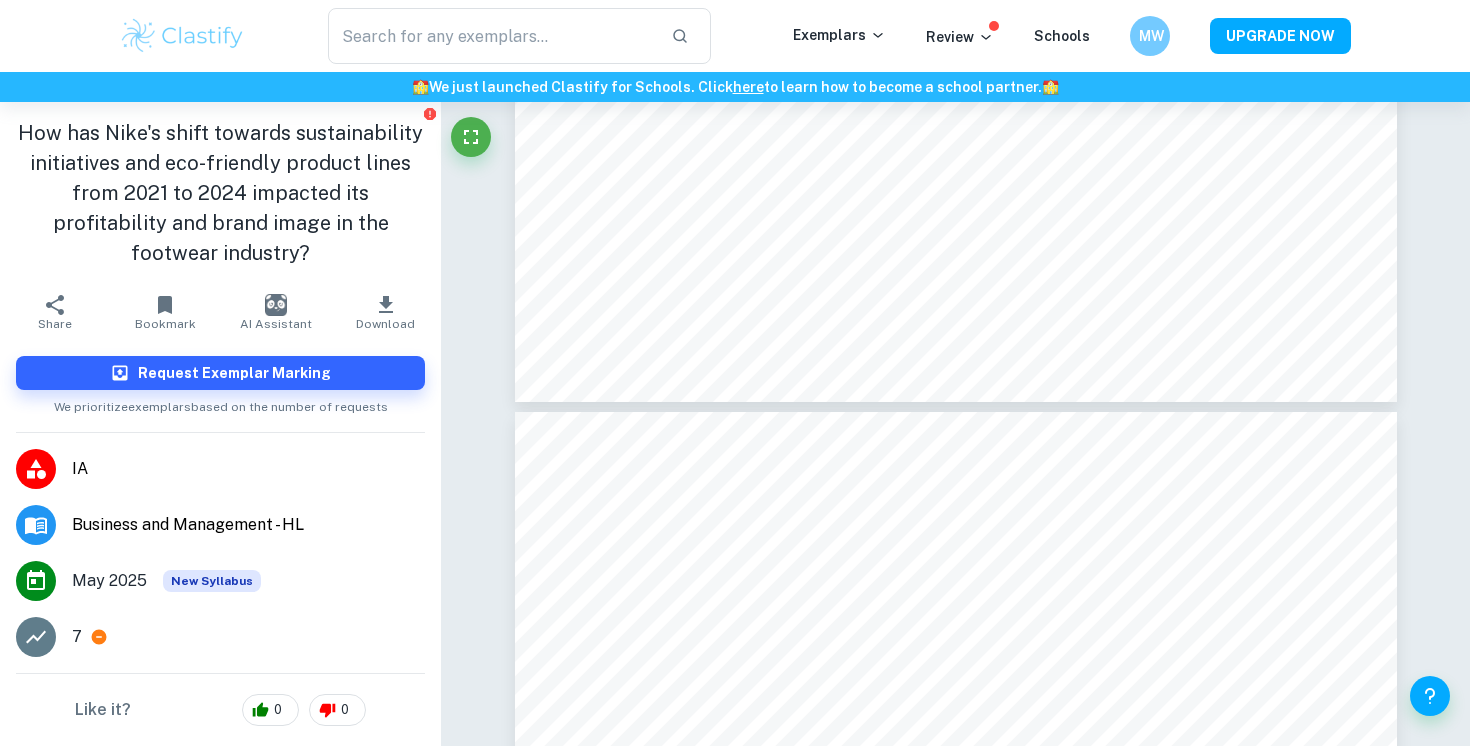 type on "5" 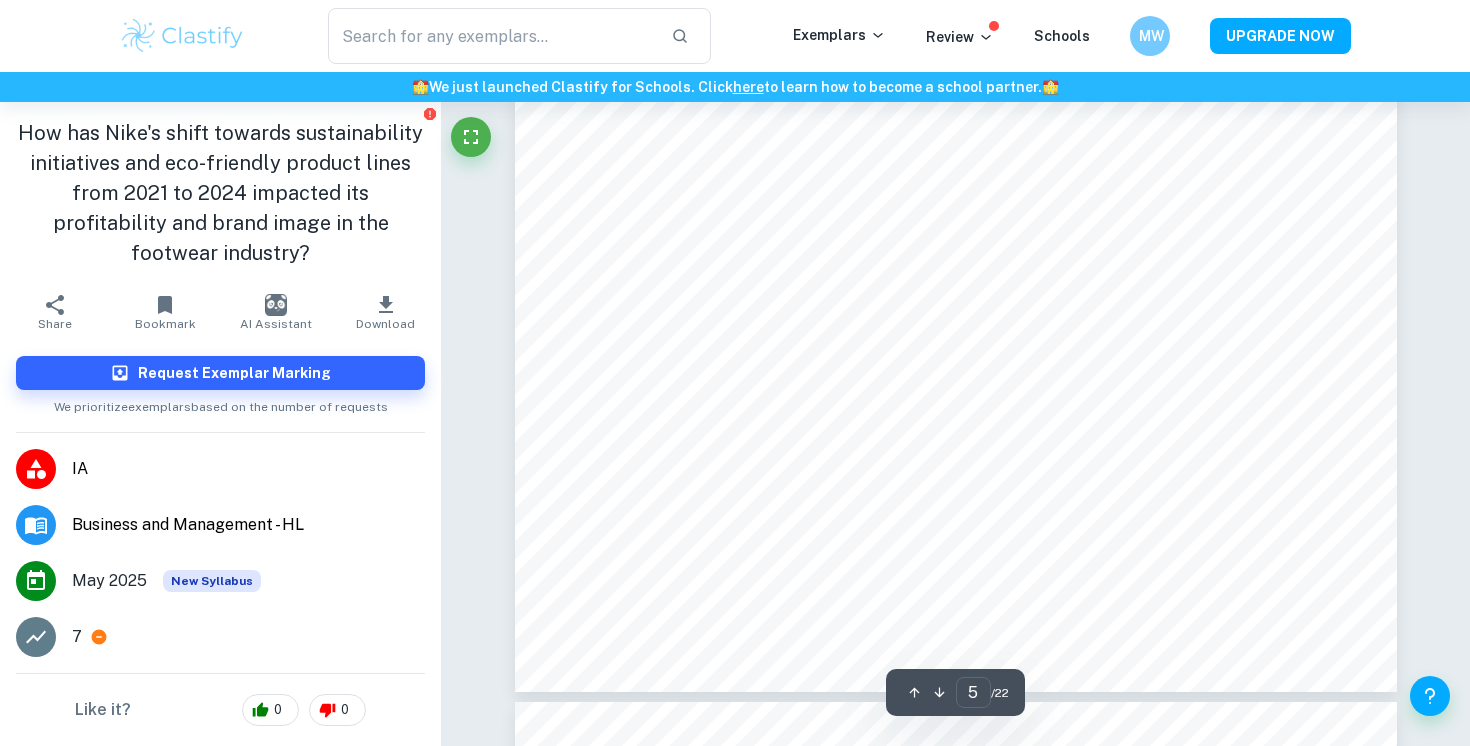 scroll, scrollTop: 5458, scrollLeft: 0, axis: vertical 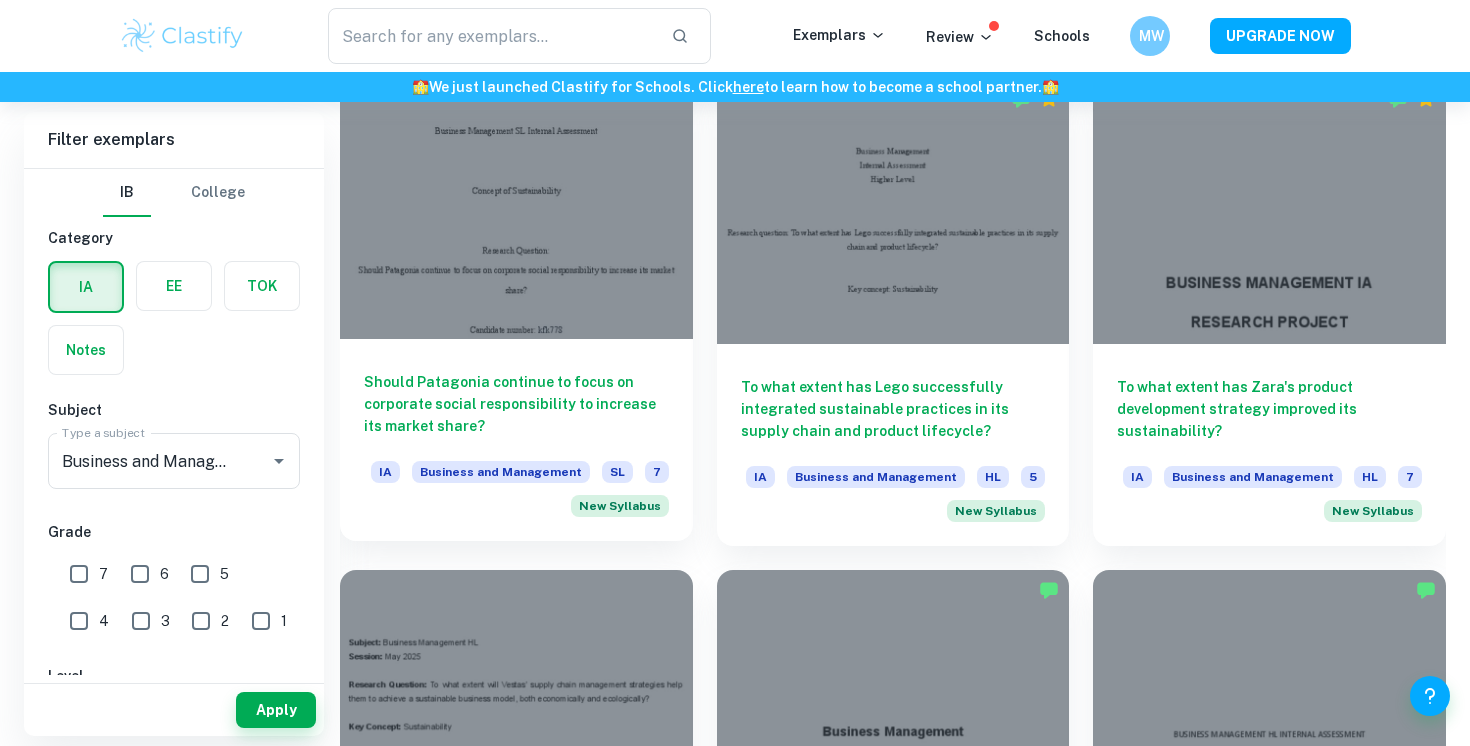 click on "Should Patagonia continue to focus on corporate social responsibility to increase its market share?" at bounding box center (516, 404) 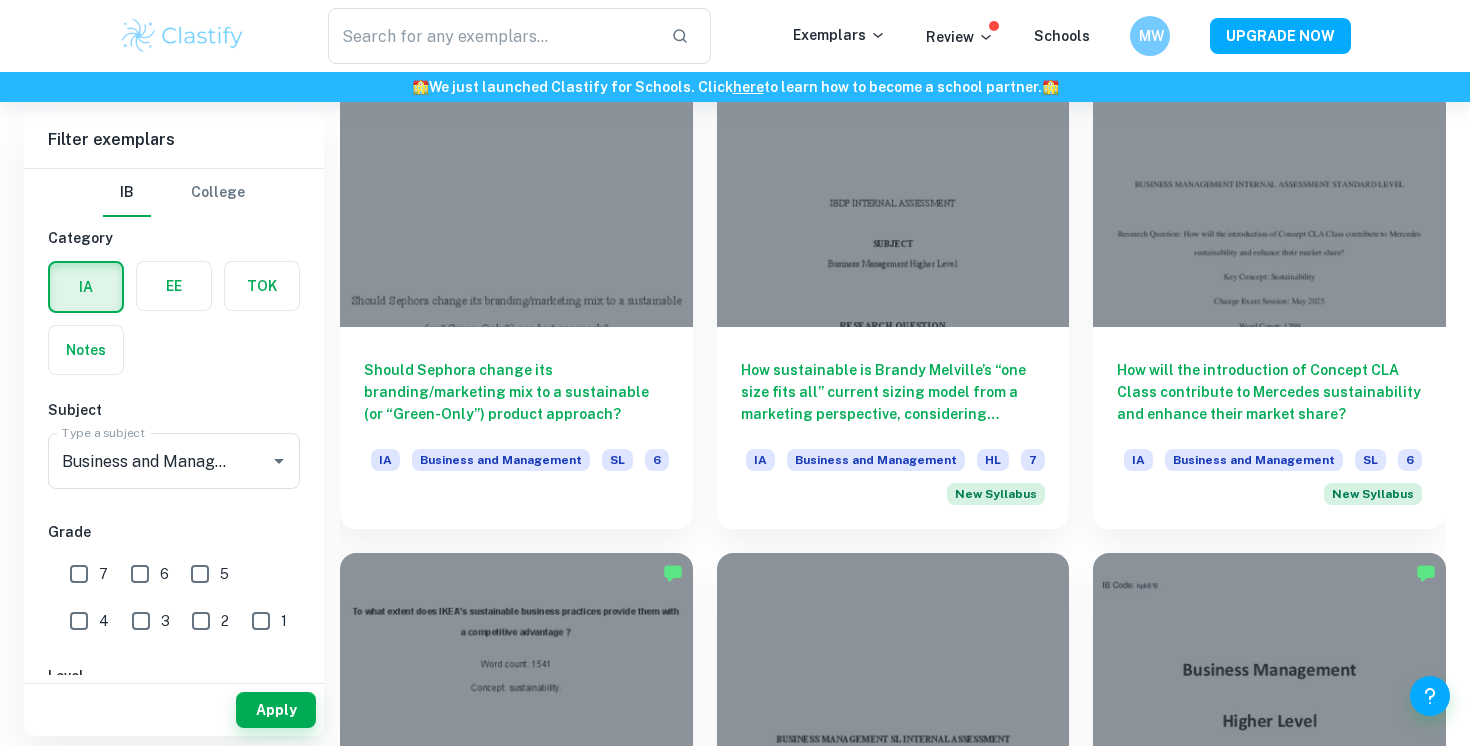 scroll, scrollTop: 4529, scrollLeft: 0, axis: vertical 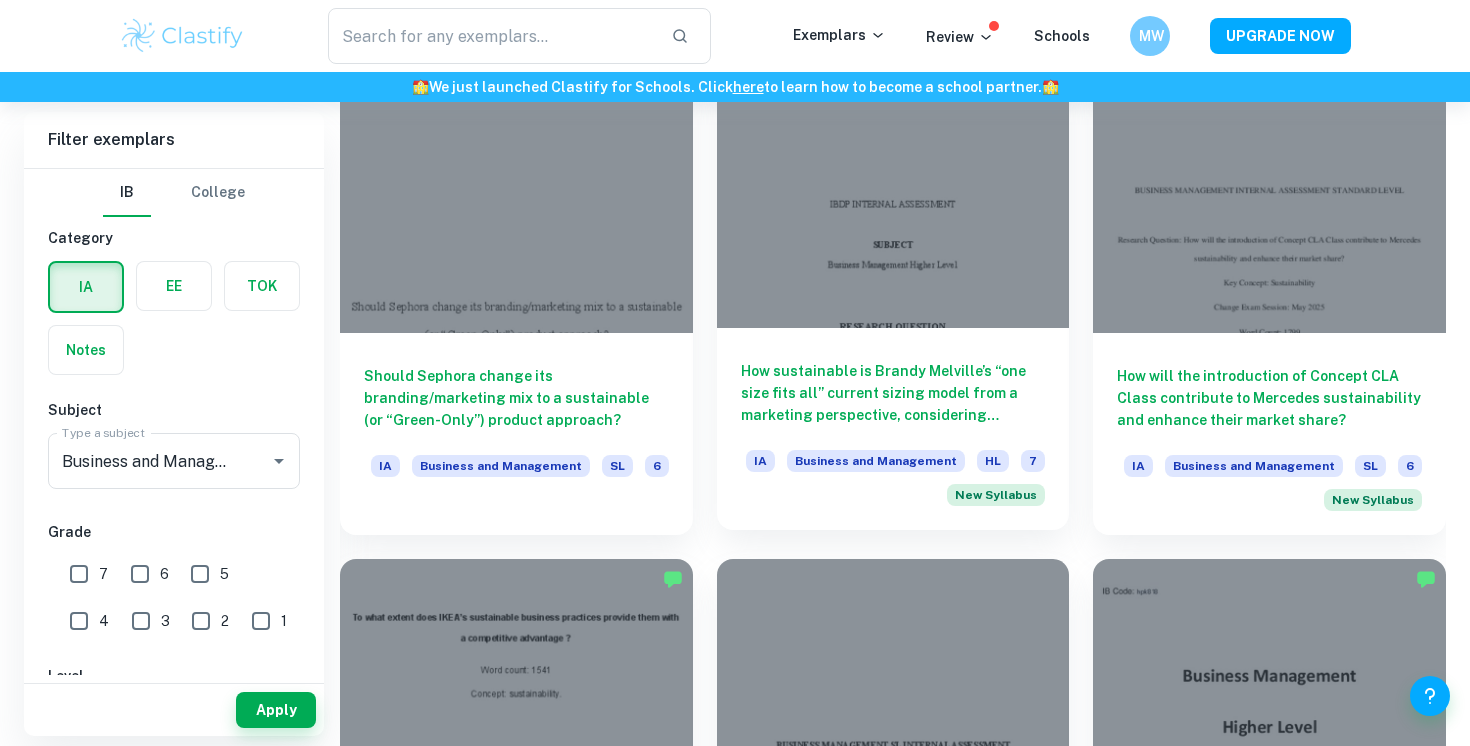 click on "How sustainable is Brandy Melville’s “one size fits all” current sizing model from a marketing perspective, considering customer satisfaction and marketing strategies?" at bounding box center [893, 393] 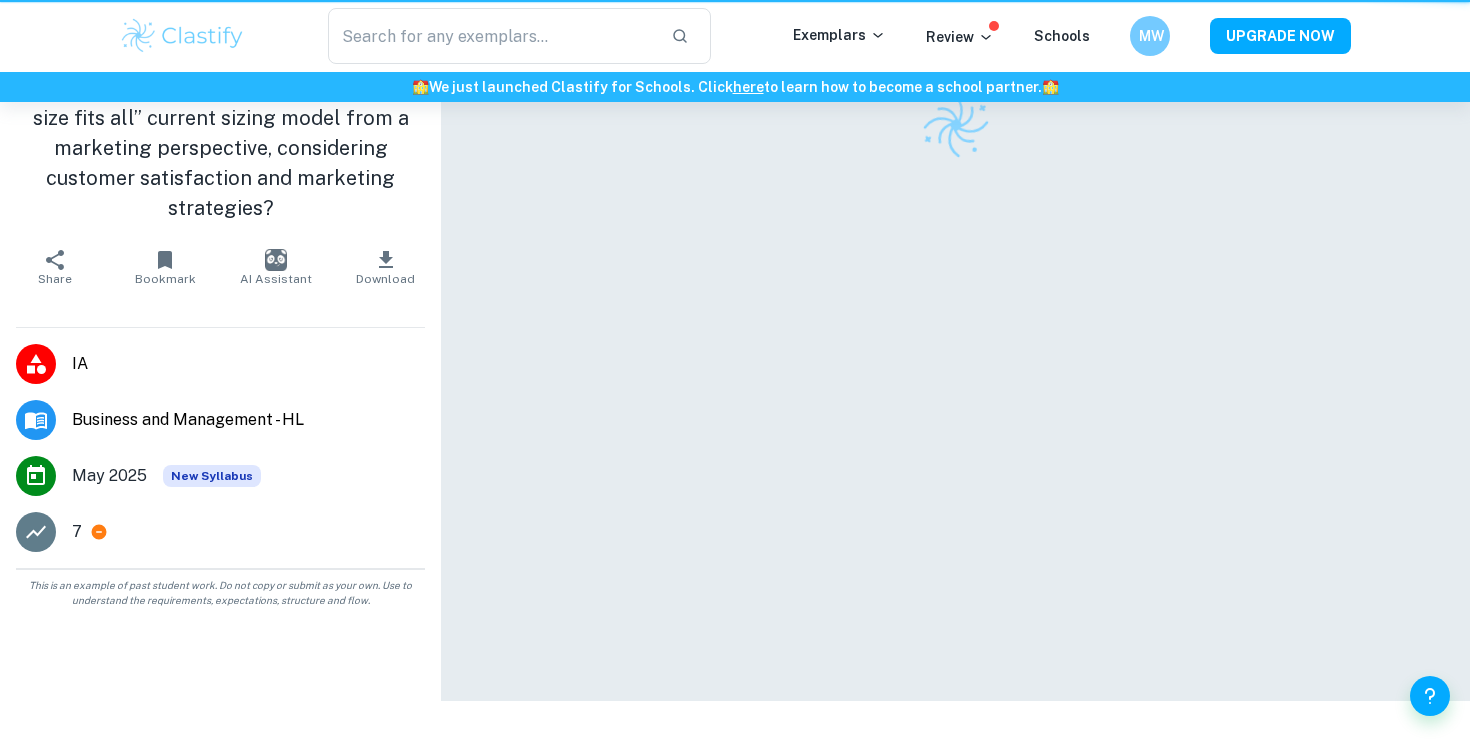 scroll, scrollTop: 0, scrollLeft: 0, axis: both 